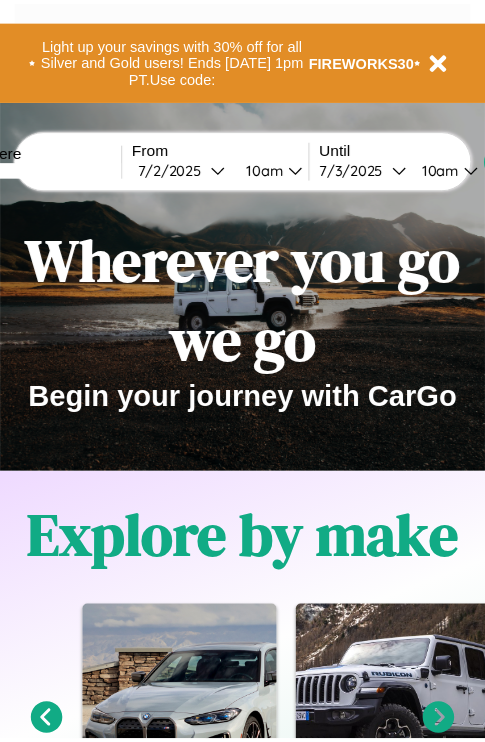 scroll, scrollTop: 0, scrollLeft: 0, axis: both 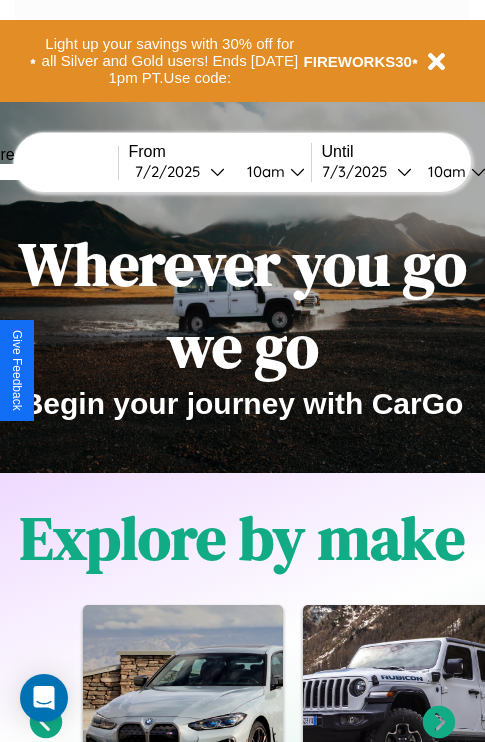 click at bounding box center (43, 172) 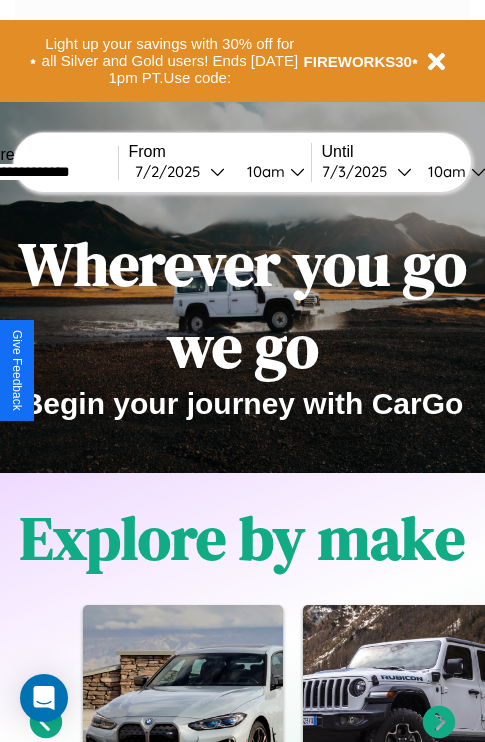 type on "**********" 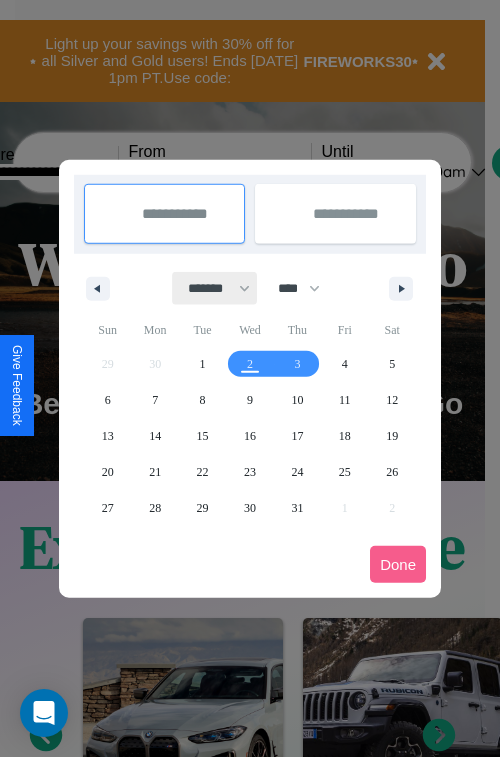 click on "******* ******** ***** ***** *** **** **** ****** ********* ******* ******** ********" at bounding box center (215, 288) 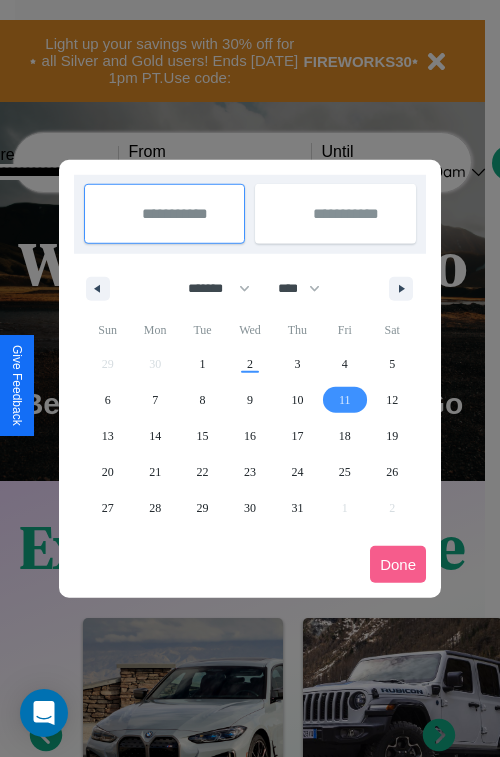 click on "11" at bounding box center [345, 400] 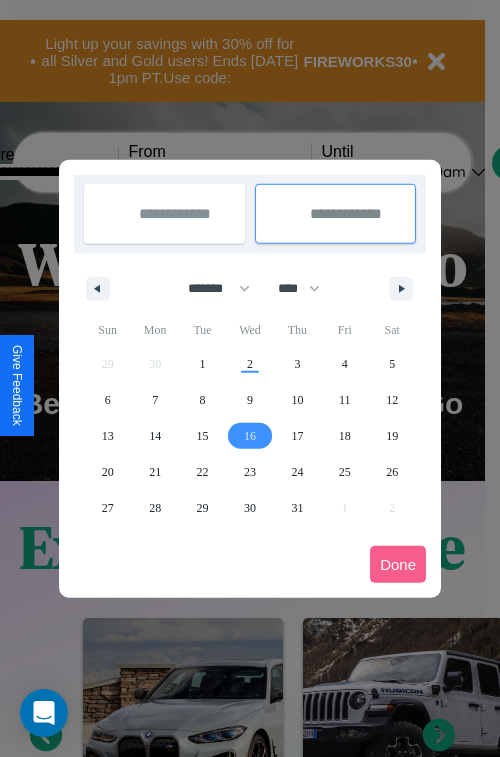 click on "16" at bounding box center (250, 436) 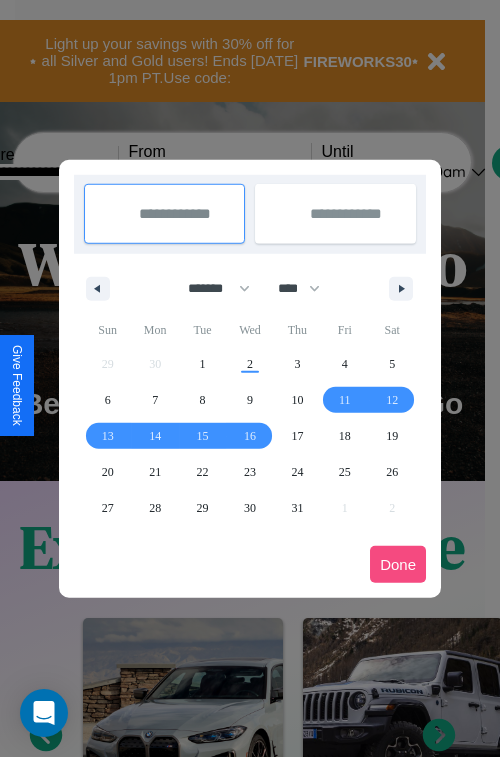 click on "Done" at bounding box center [398, 564] 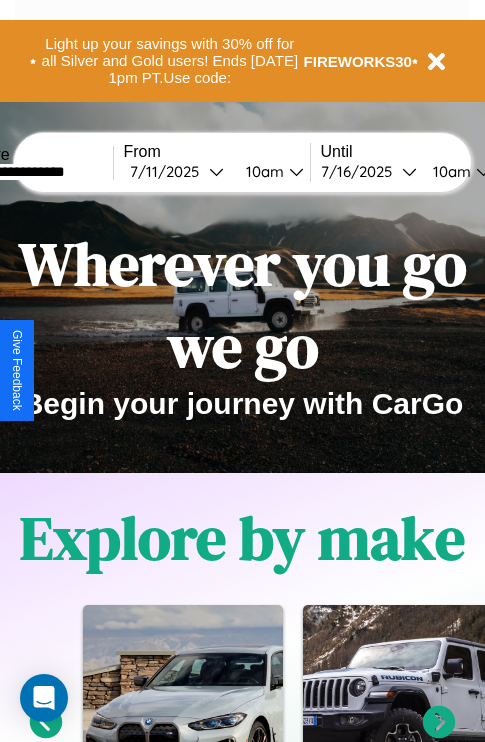 scroll, scrollTop: 0, scrollLeft: 72, axis: horizontal 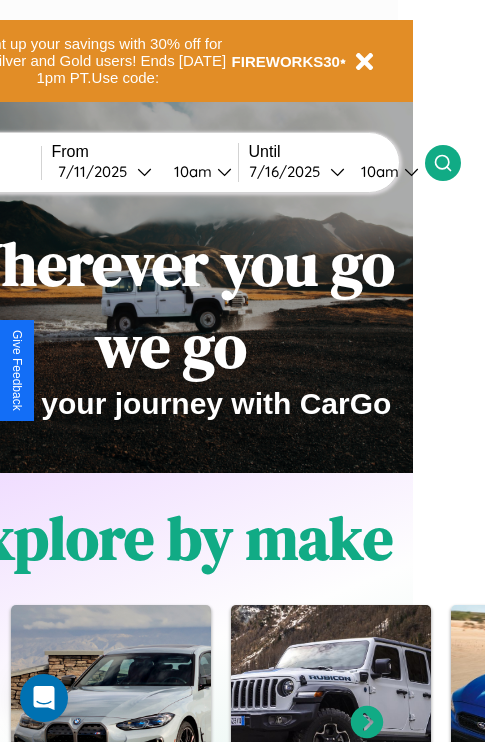 click 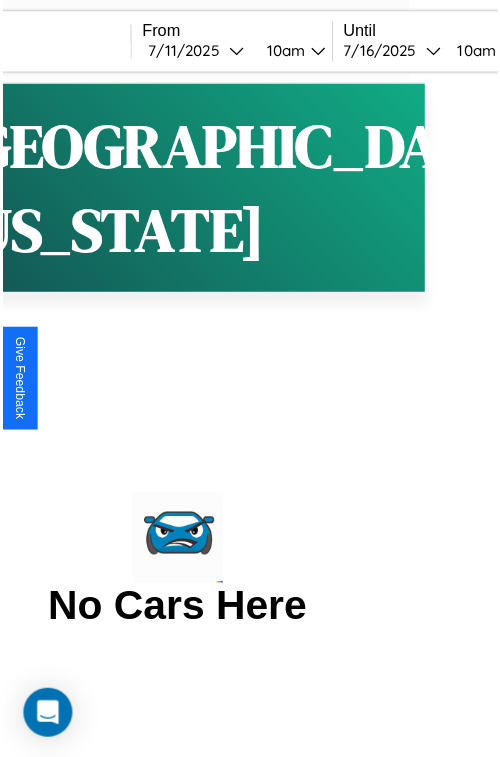 scroll, scrollTop: 0, scrollLeft: 0, axis: both 